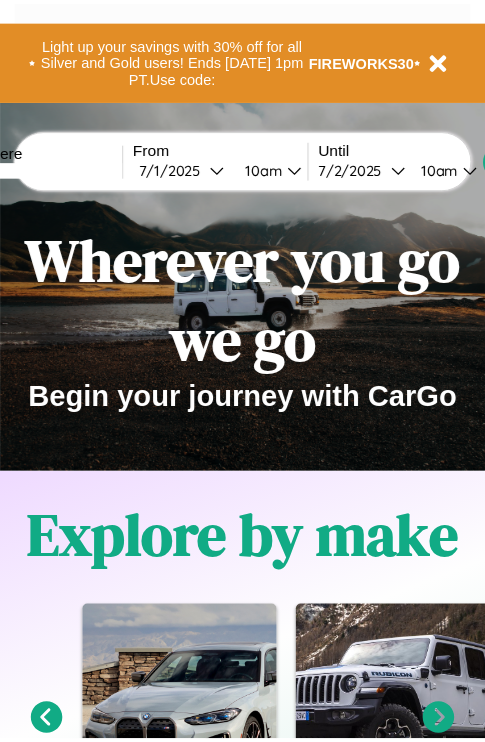 scroll, scrollTop: 0, scrollLeft: 0, axis: both 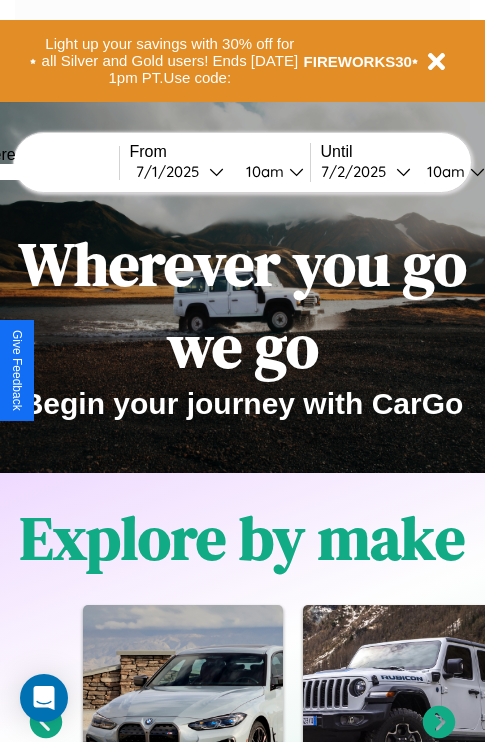 click at bounding box center [44, 172] 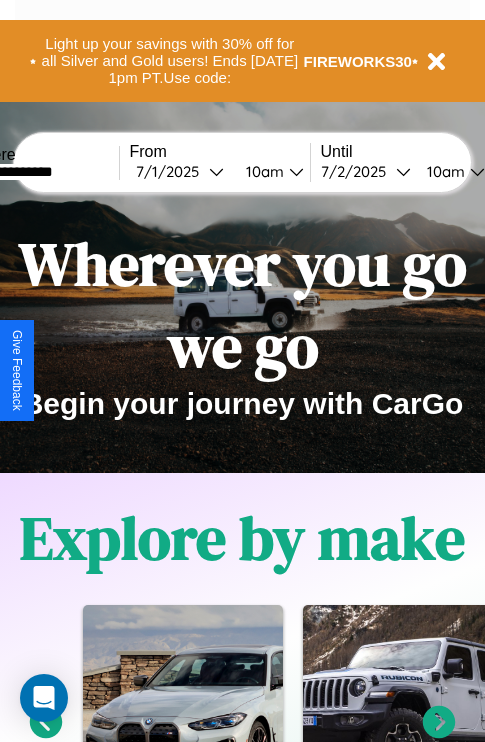 type on "**********" 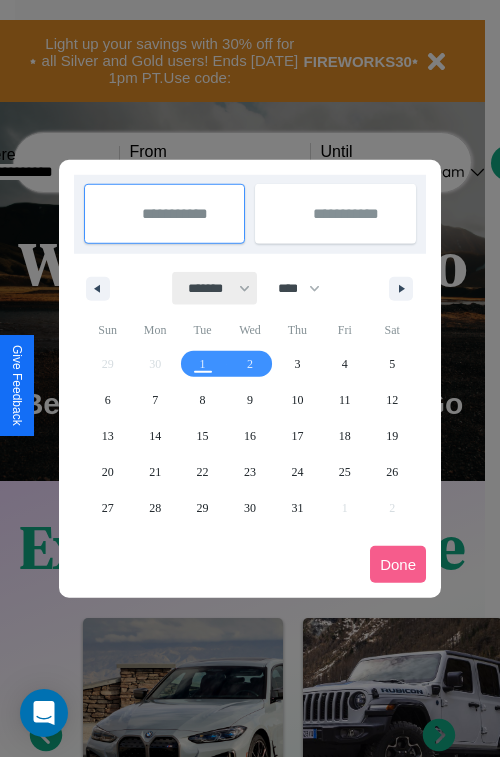 click on "******* ******** ***** ***** *** **** **** ****** ********* ******* ******** ********" at bounding box center [215, 288] 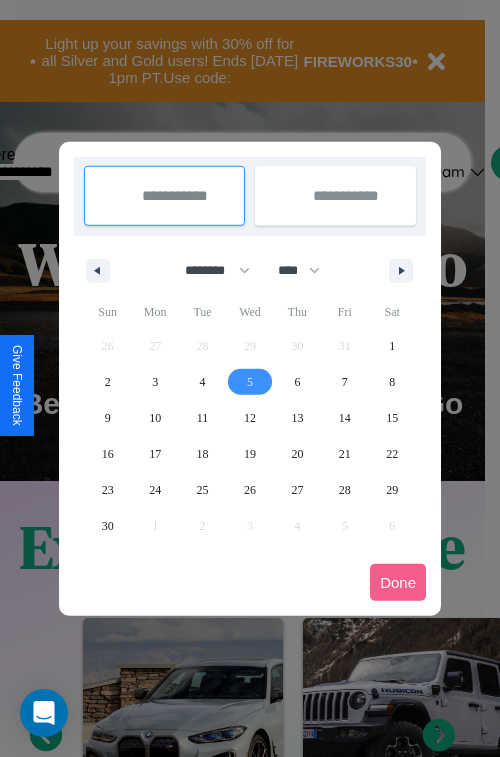 click on "5" at bounding box center (250, 382) 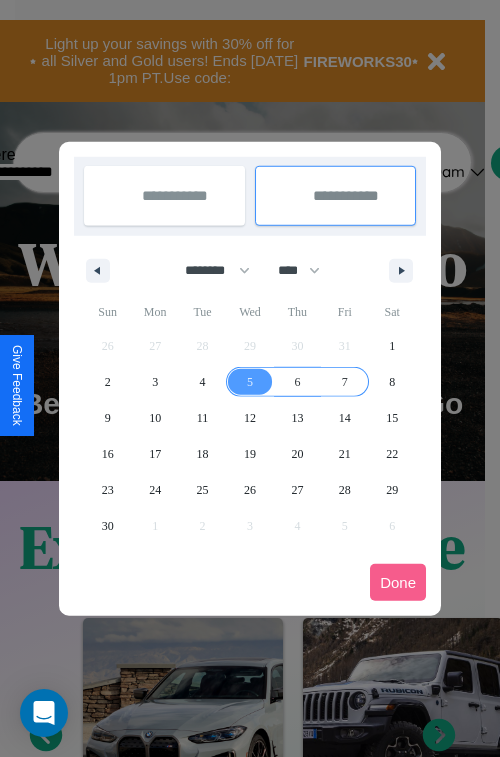 click on "7" at bounding box center [345, 382] 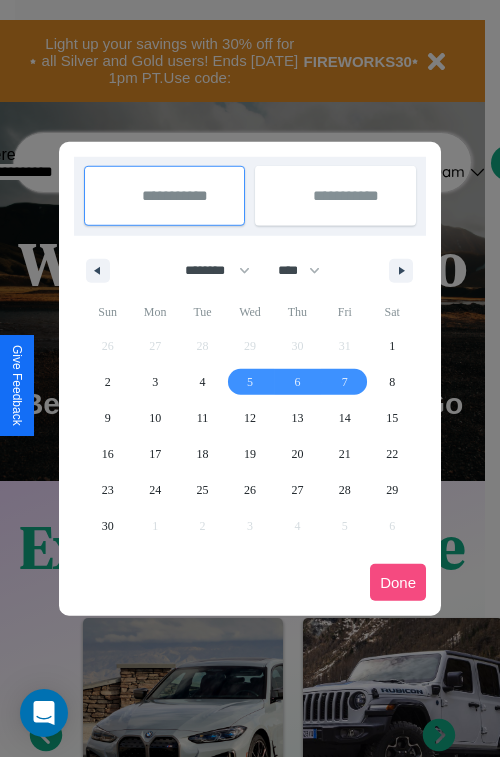 click on "Done" at bounding box center (398, 582) 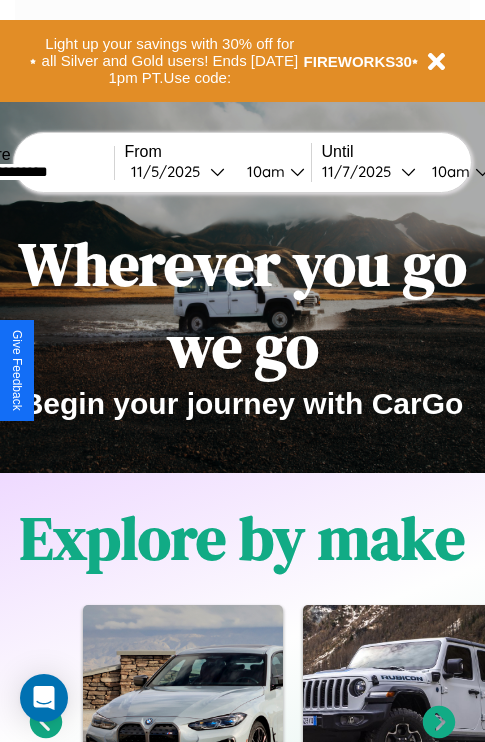 scroll, scrollTop: 0, scrollLeft: 71, axis: horizontal 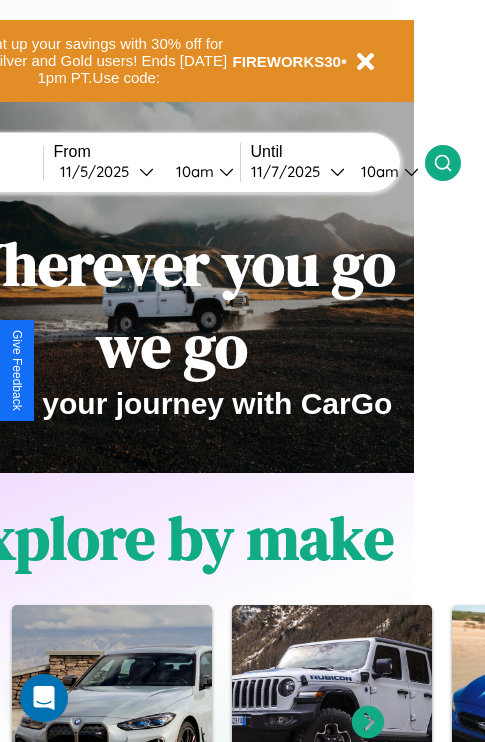 click 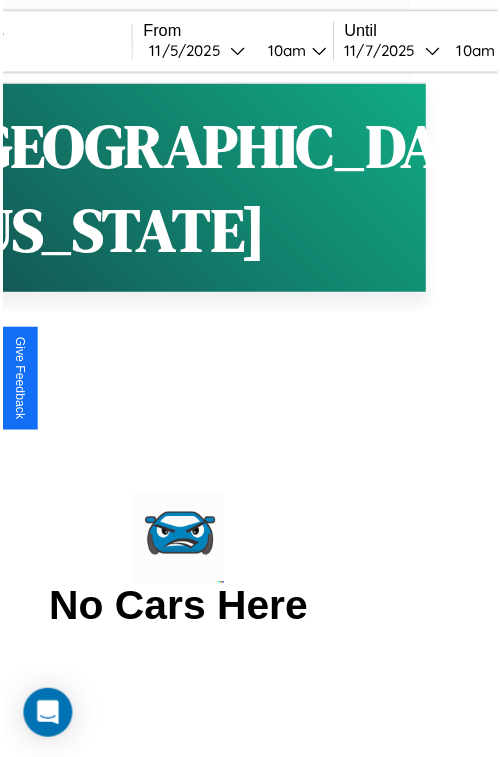 scroll, scrollTop: 0, scrollLeft: 0, axis: both 